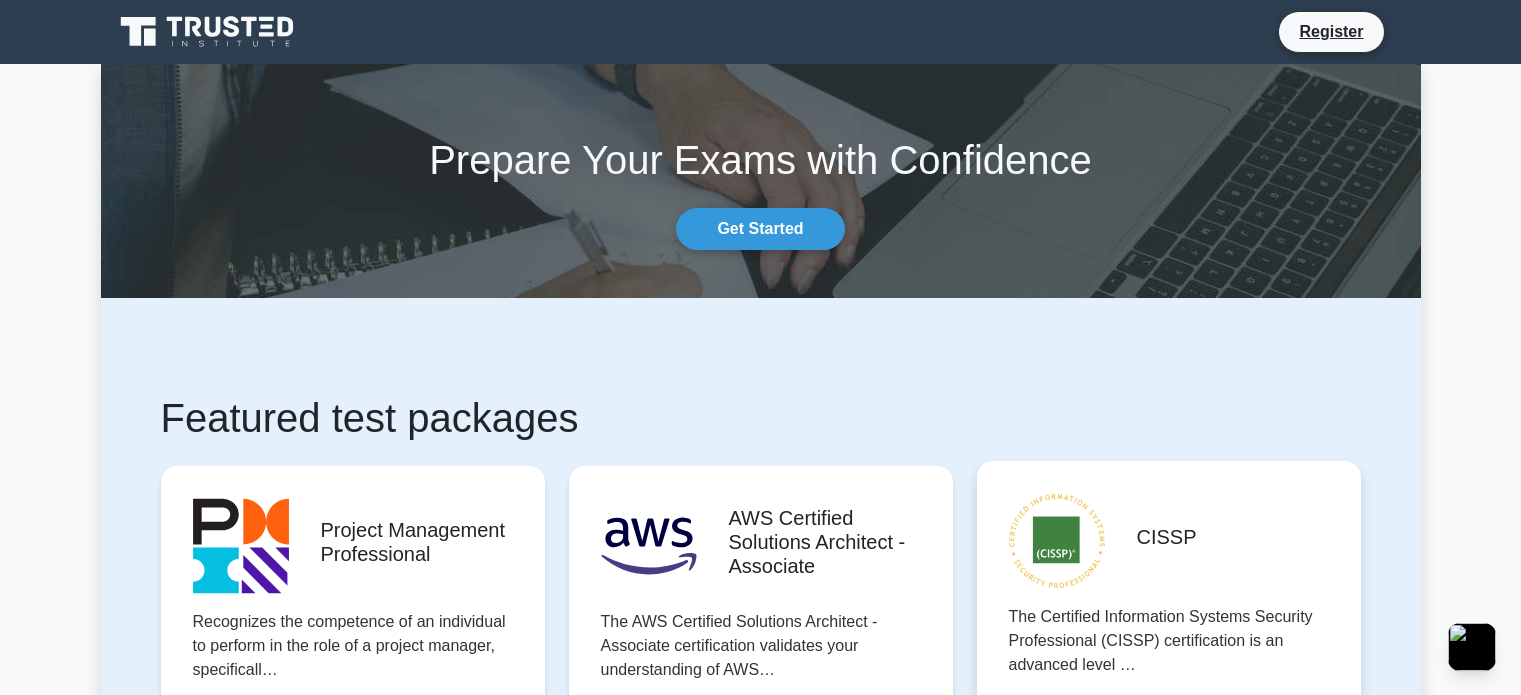 scroll, scrollTop: 0, scrollLeft: 0, axis: both 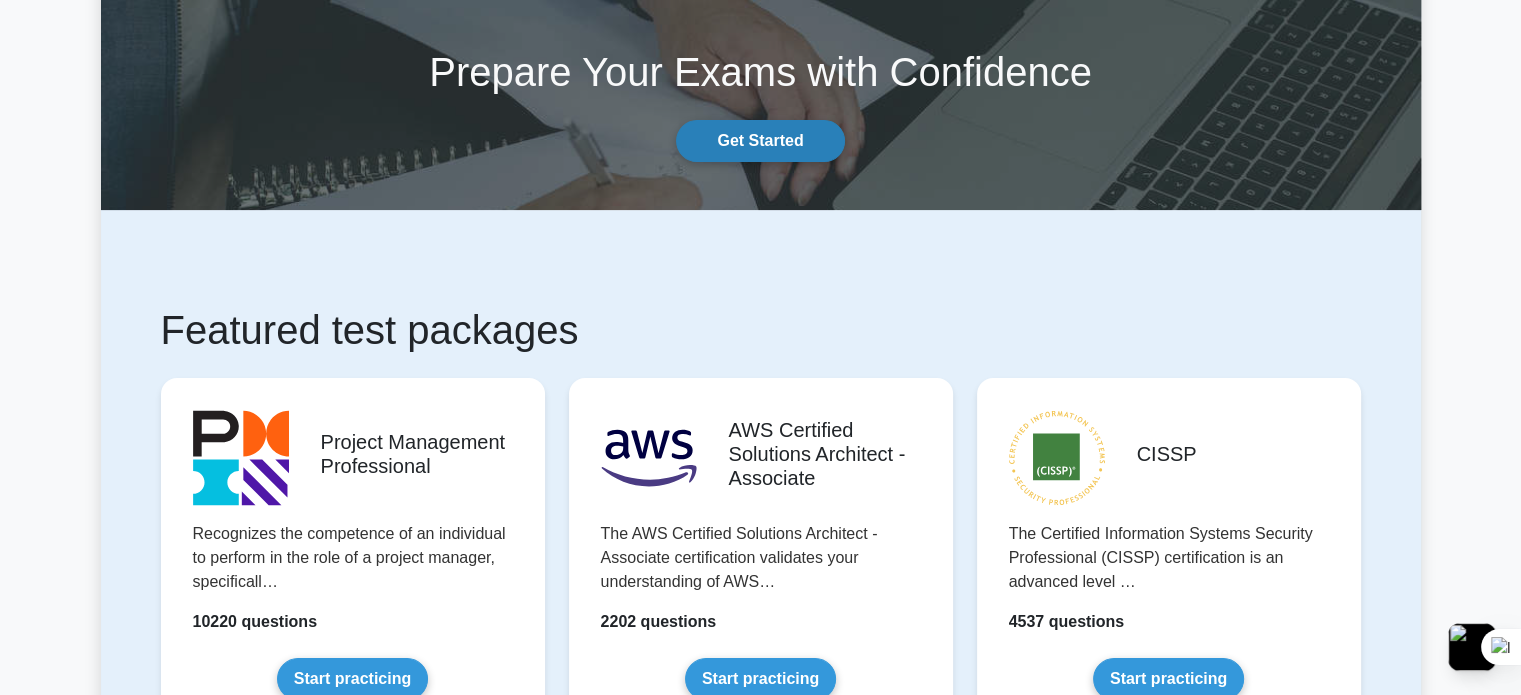 click on "Get Started" at bounding box center (760, 141) 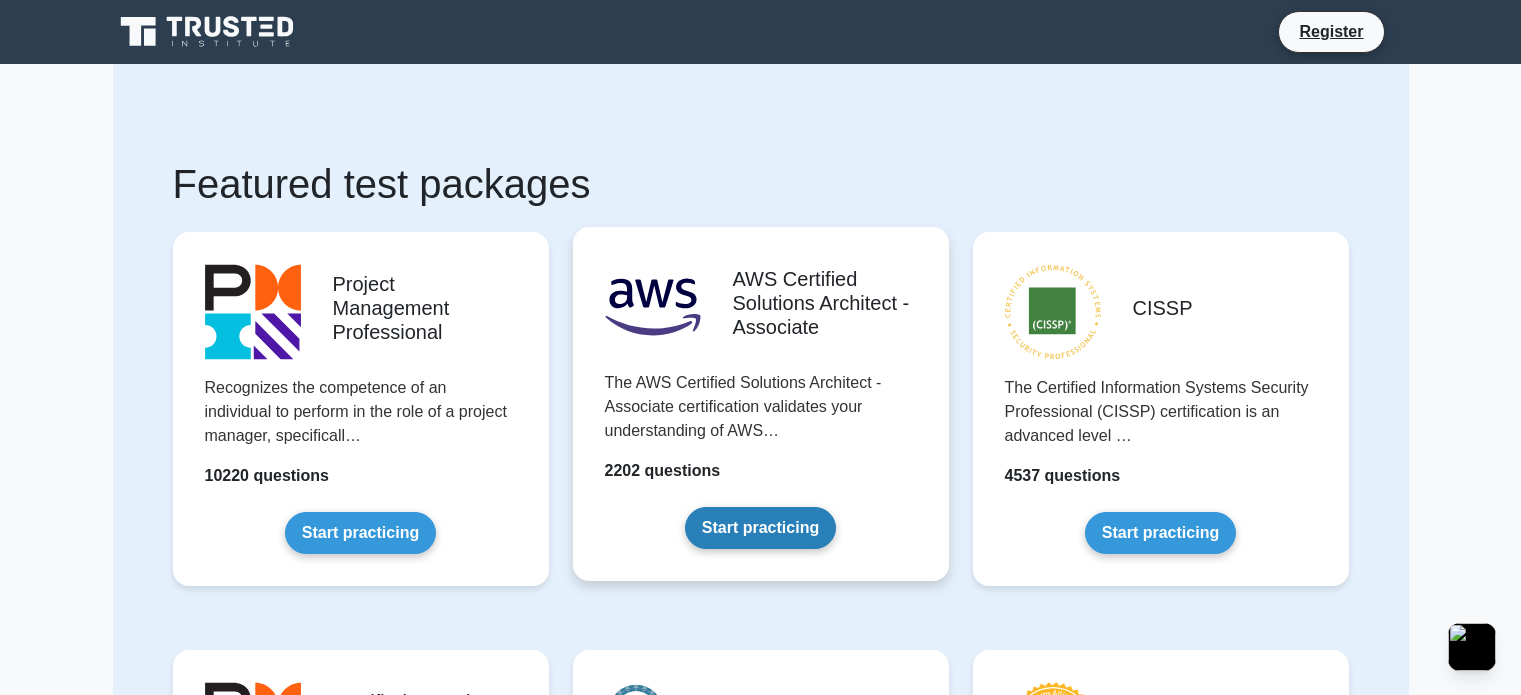 scroll, scrollTop: 0, scrollLeft: 0, axis: both 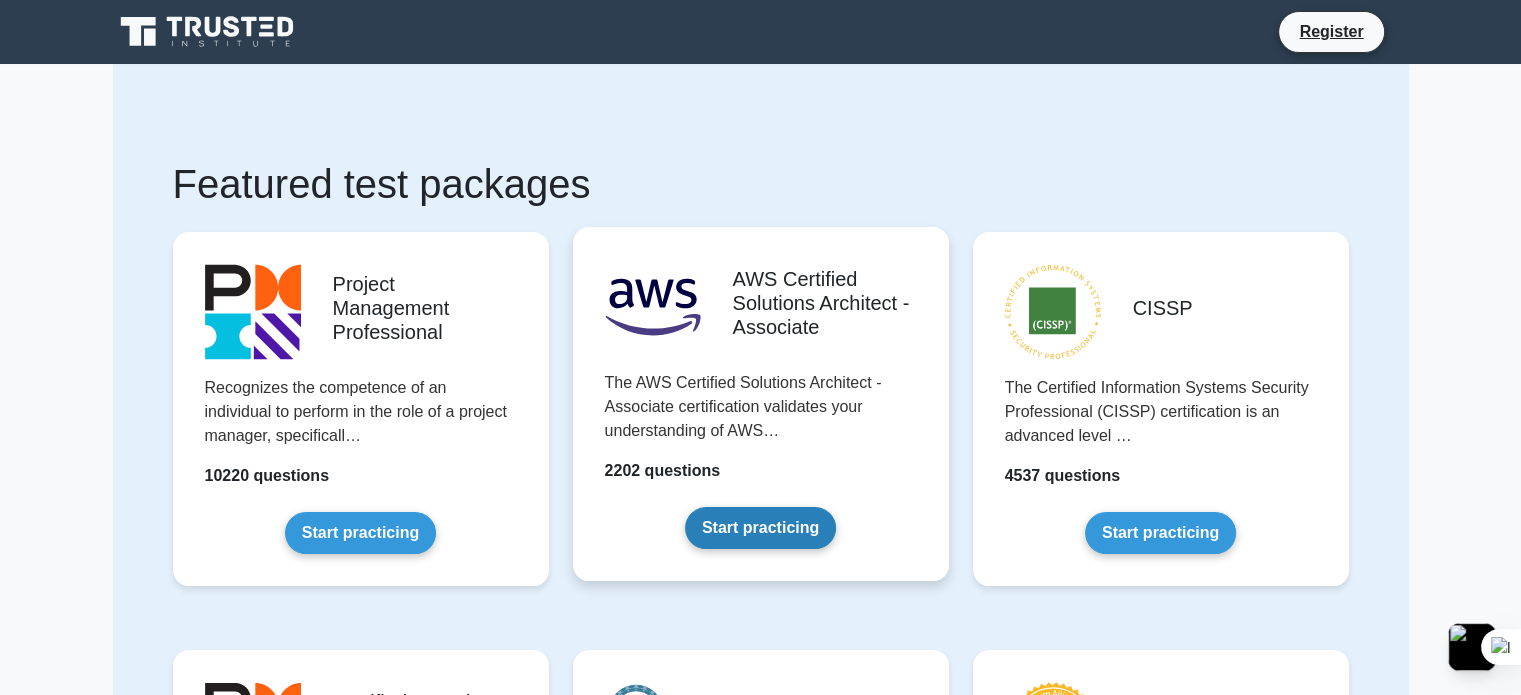 click on "Start practicing" at bounding box center (760, 528) 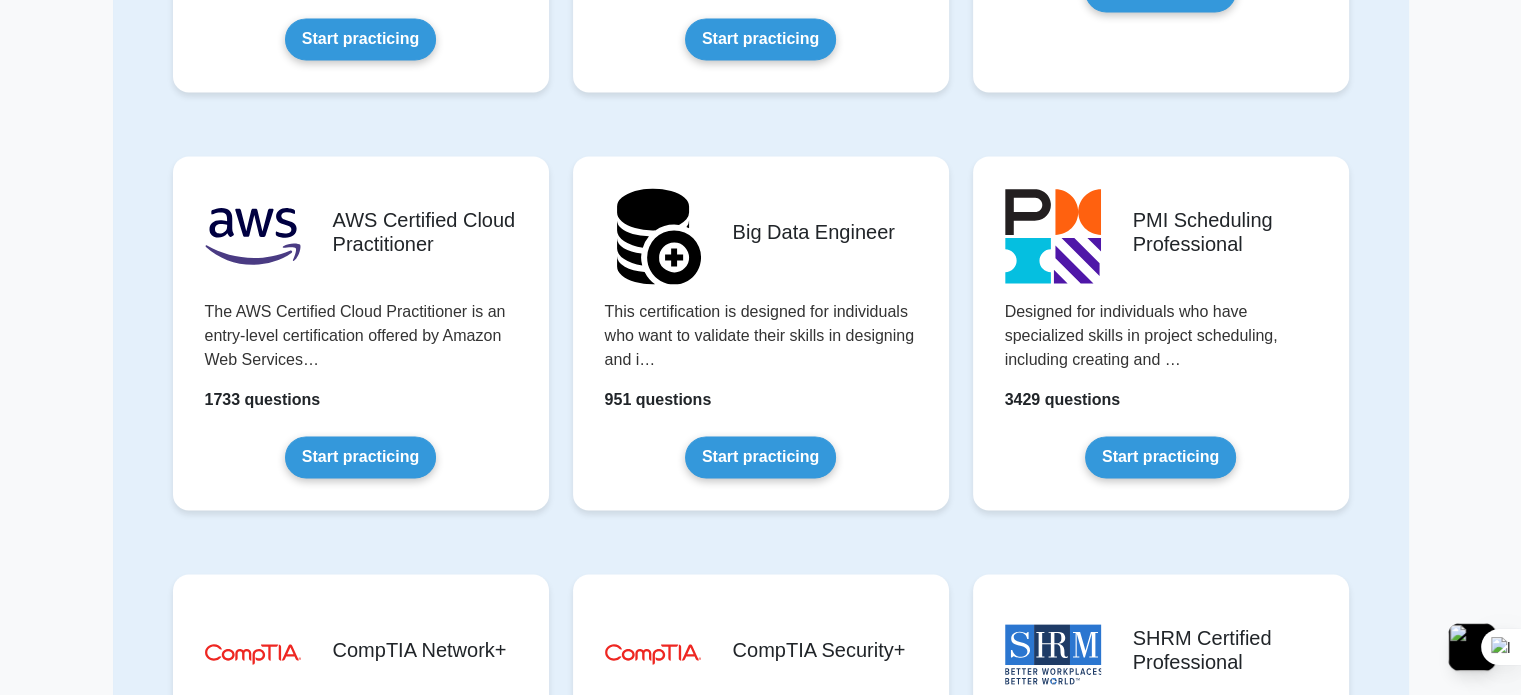 scroll, scrollTop: 3012, scrollLeft: 0, axis: vertical 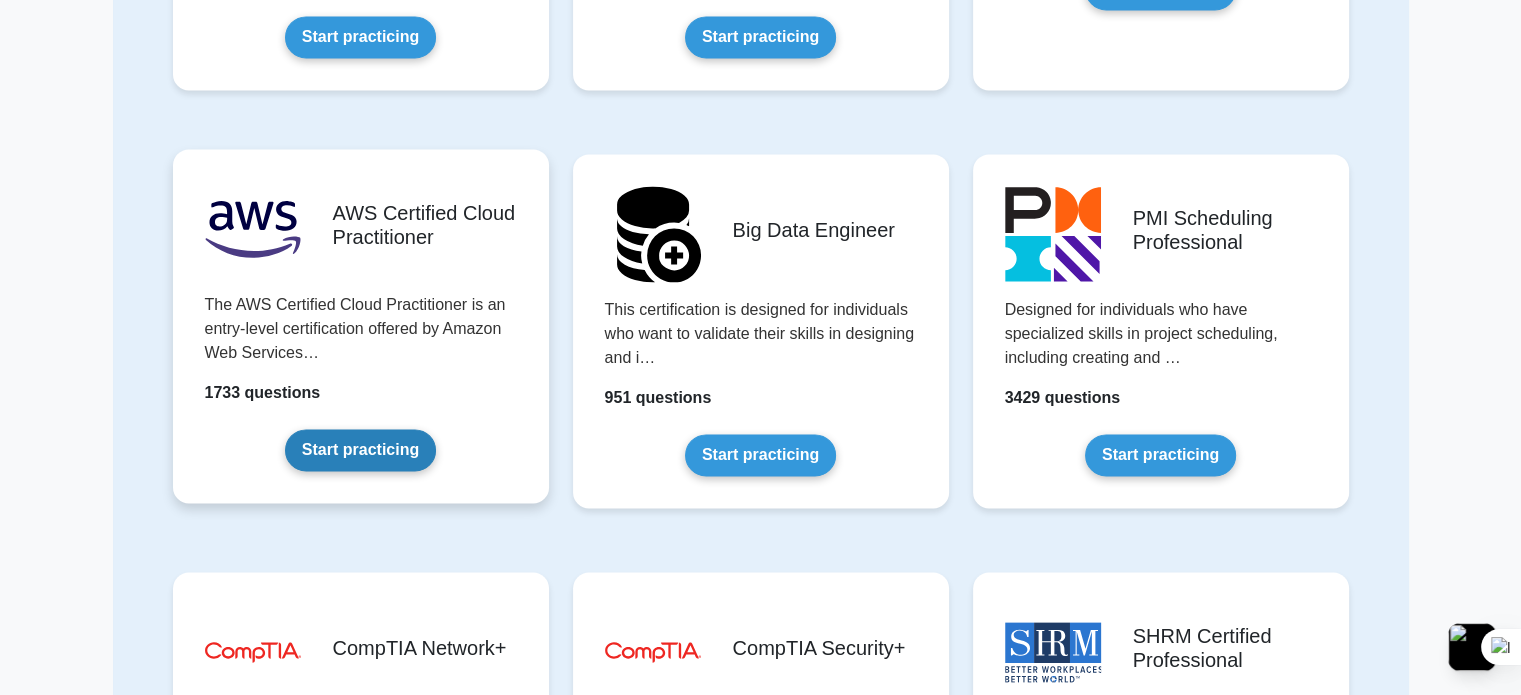 click on "Start practicing" at bounding box center [360, 450] 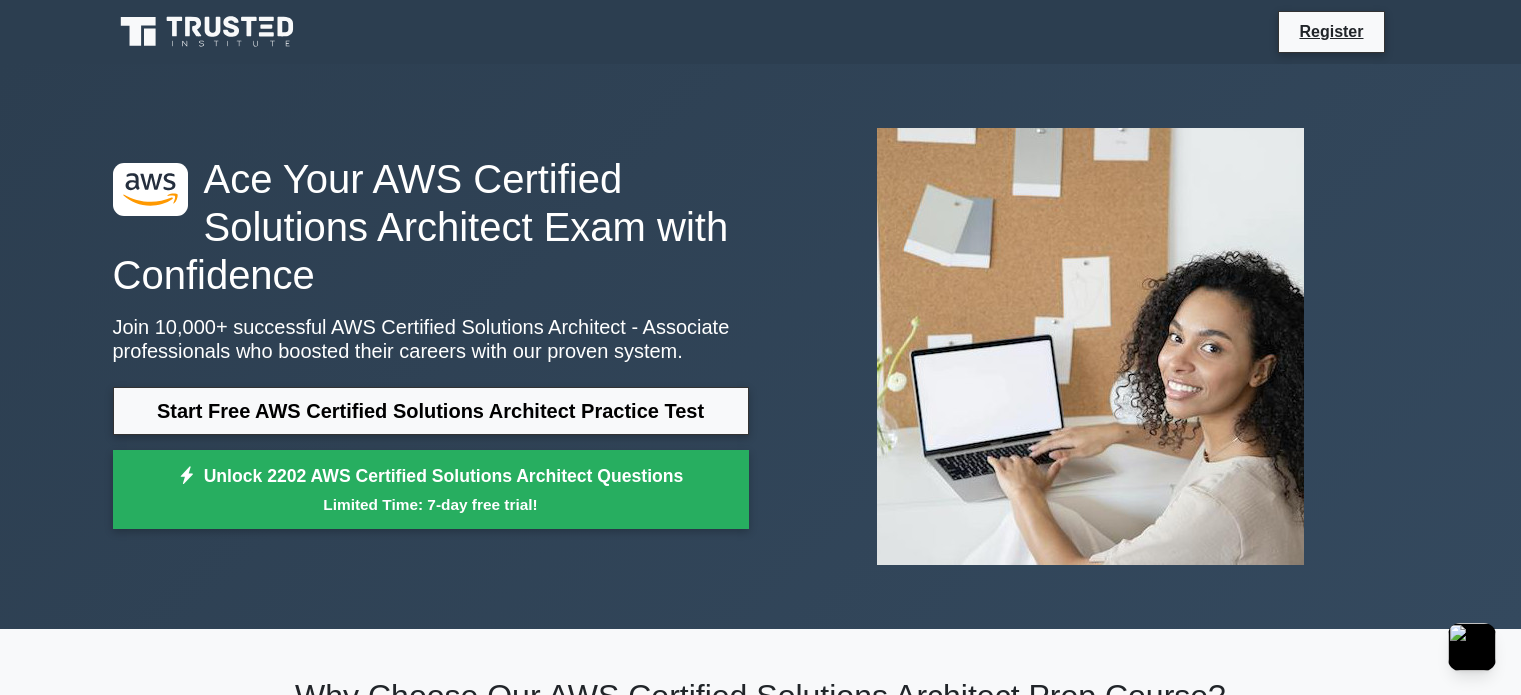 scroll, scrollTop: 0, scrollLeft: 0, axis: both 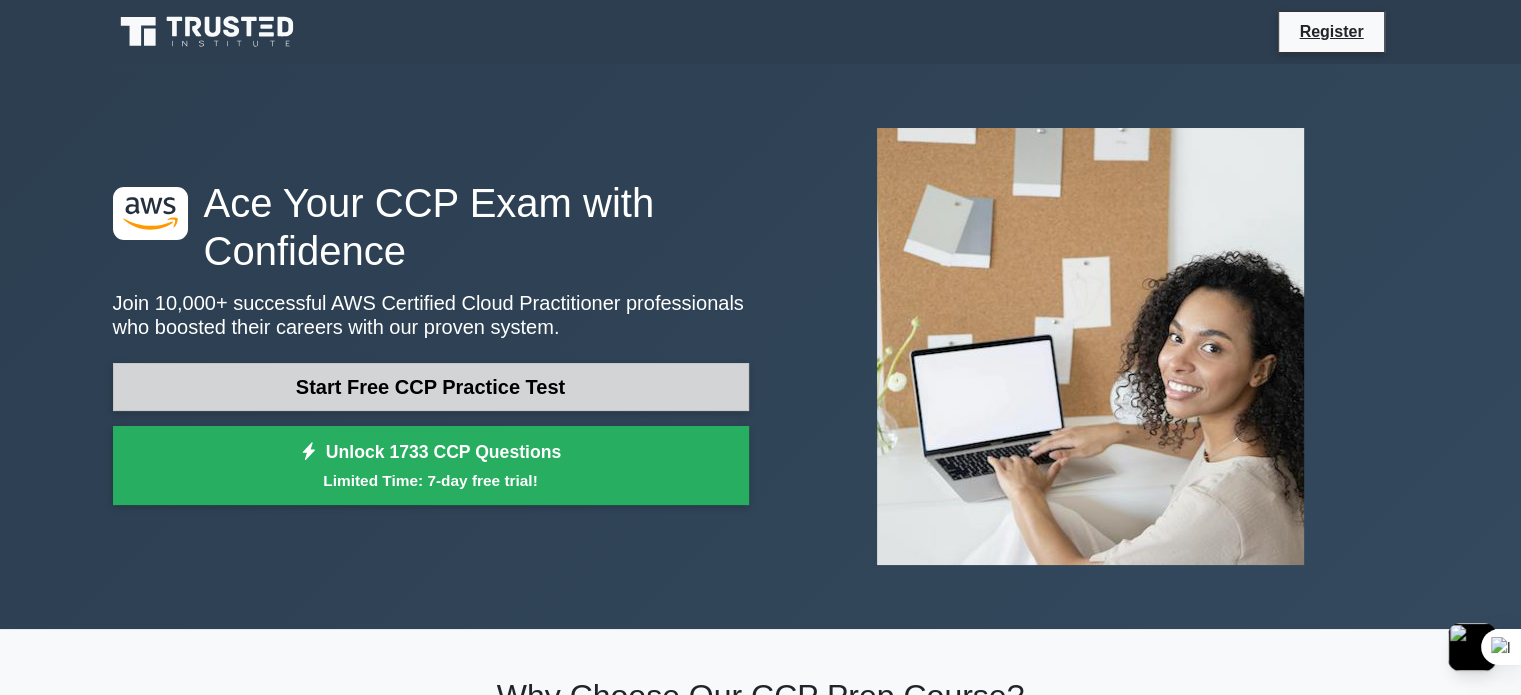 click on "Start Free CCP Practice Test" at bounding box center [431, 387] 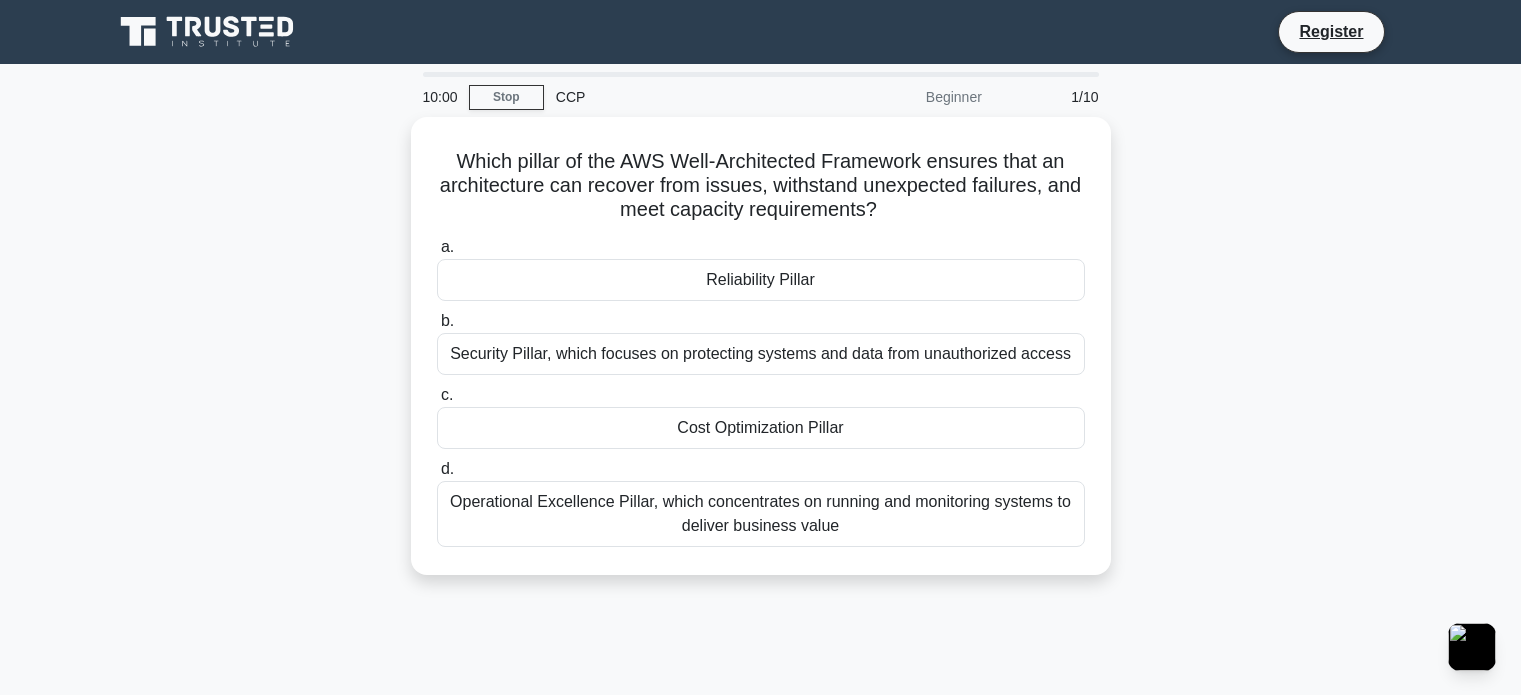 scroll, scrollTop: 0, scrollLeft: 0, axis: both 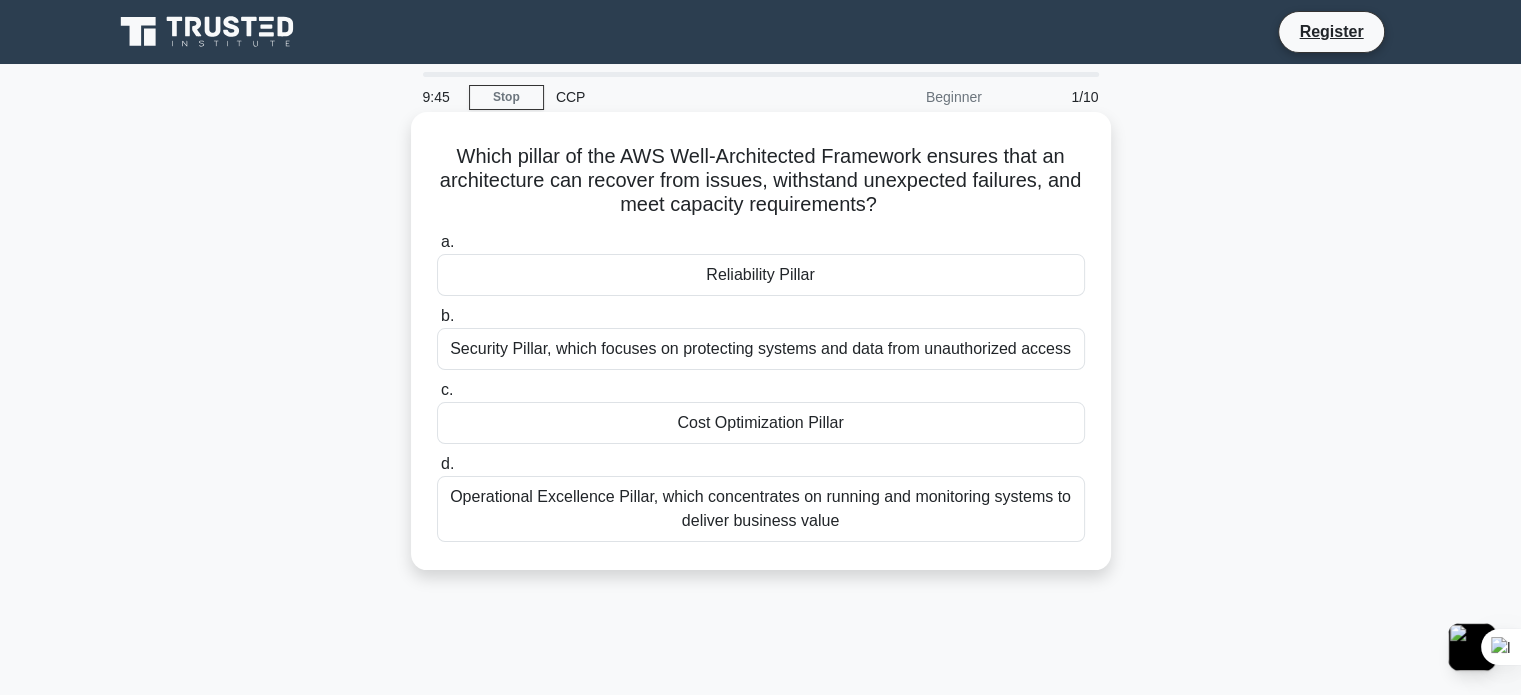click on "Reliability Pillar" at bounding box center (761, 275) 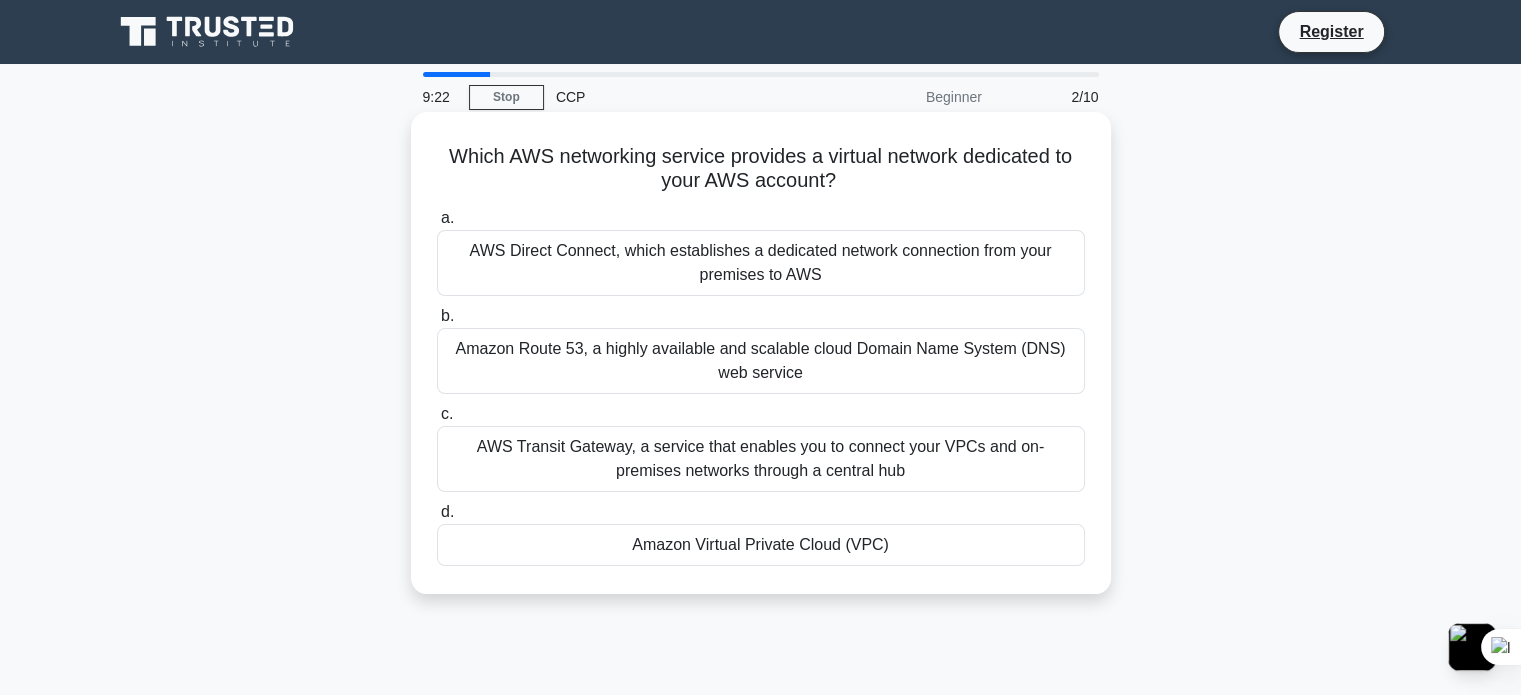 click on "Amazon Virtual Private Cloud (VPC)" at bounding box center [761, 545] 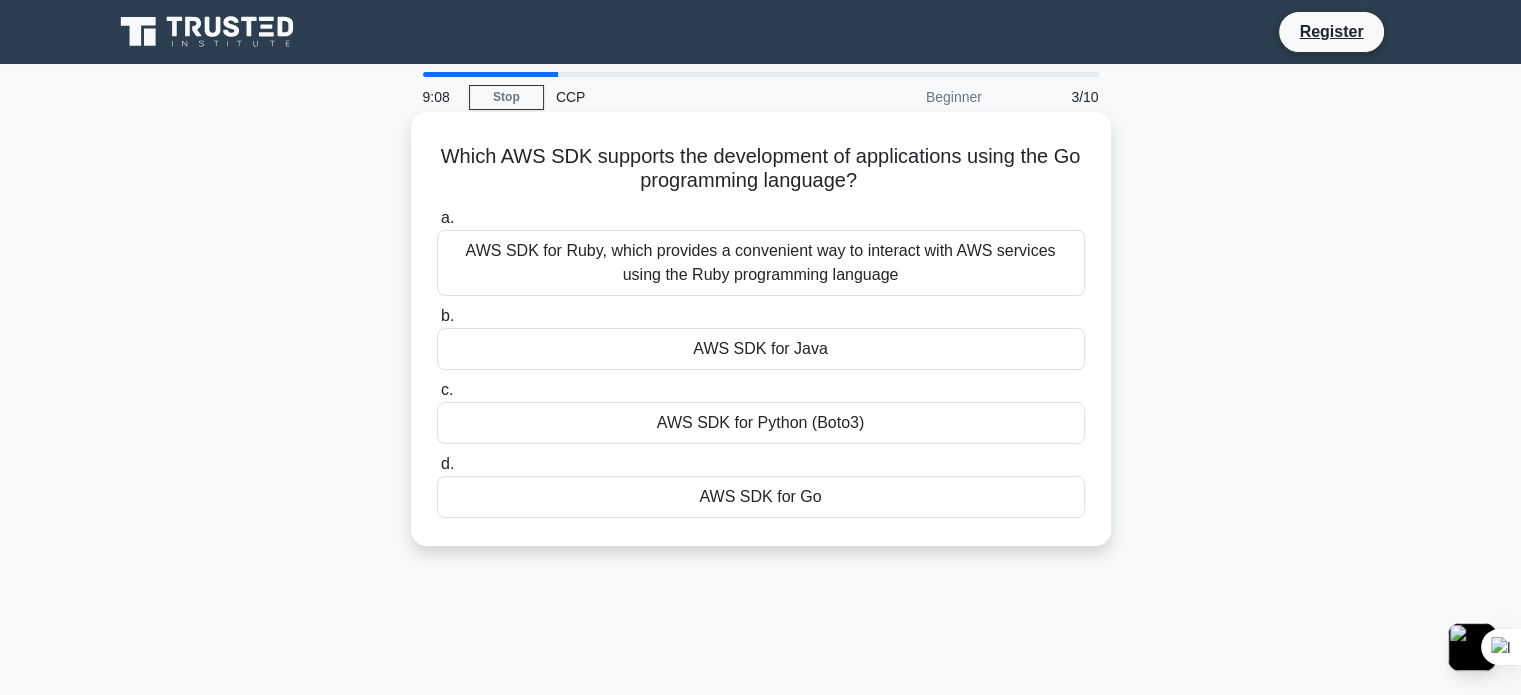 click on "AWS SDK for Go" at bounding box center [761, 497] 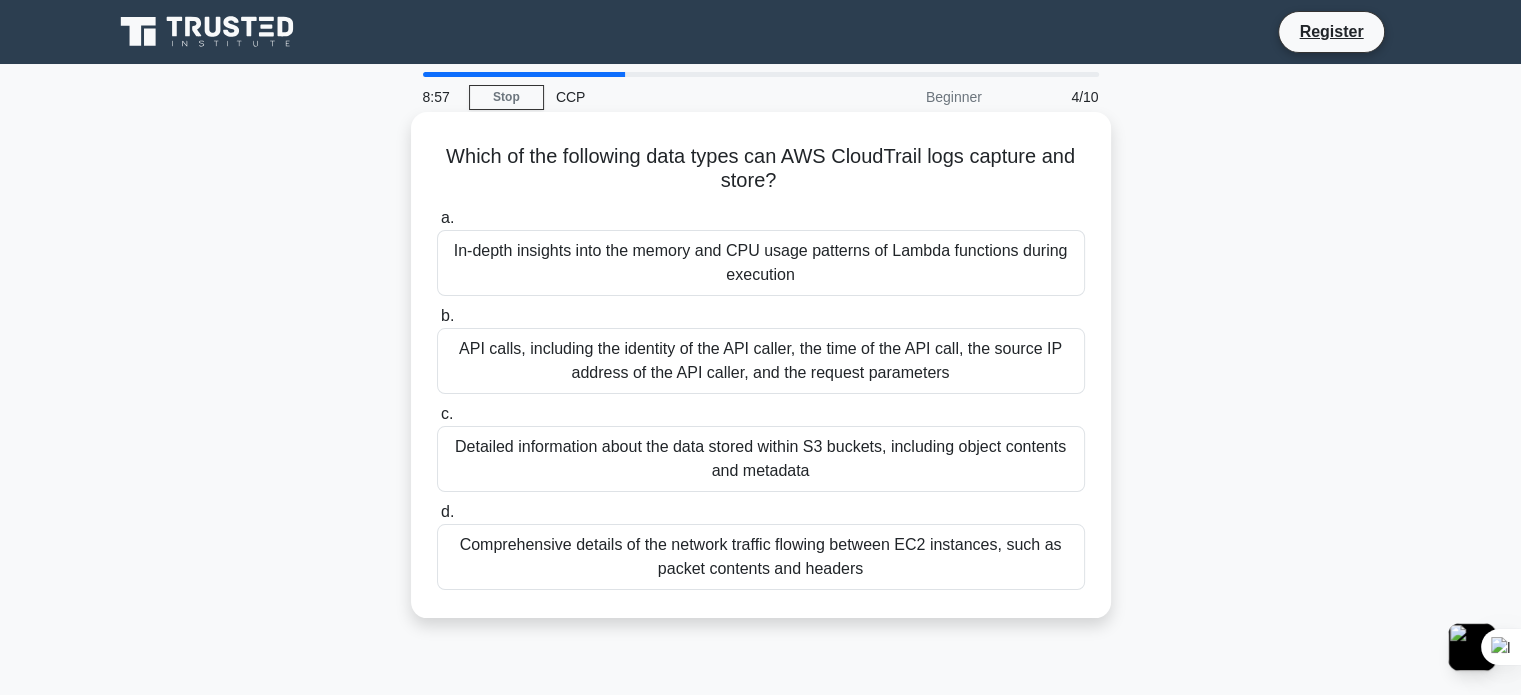 click on "API calls, including the identity of the API caller, the time of the API call, the source IP address of the API caller, and the request parameters" at bounding box center (761, 361) 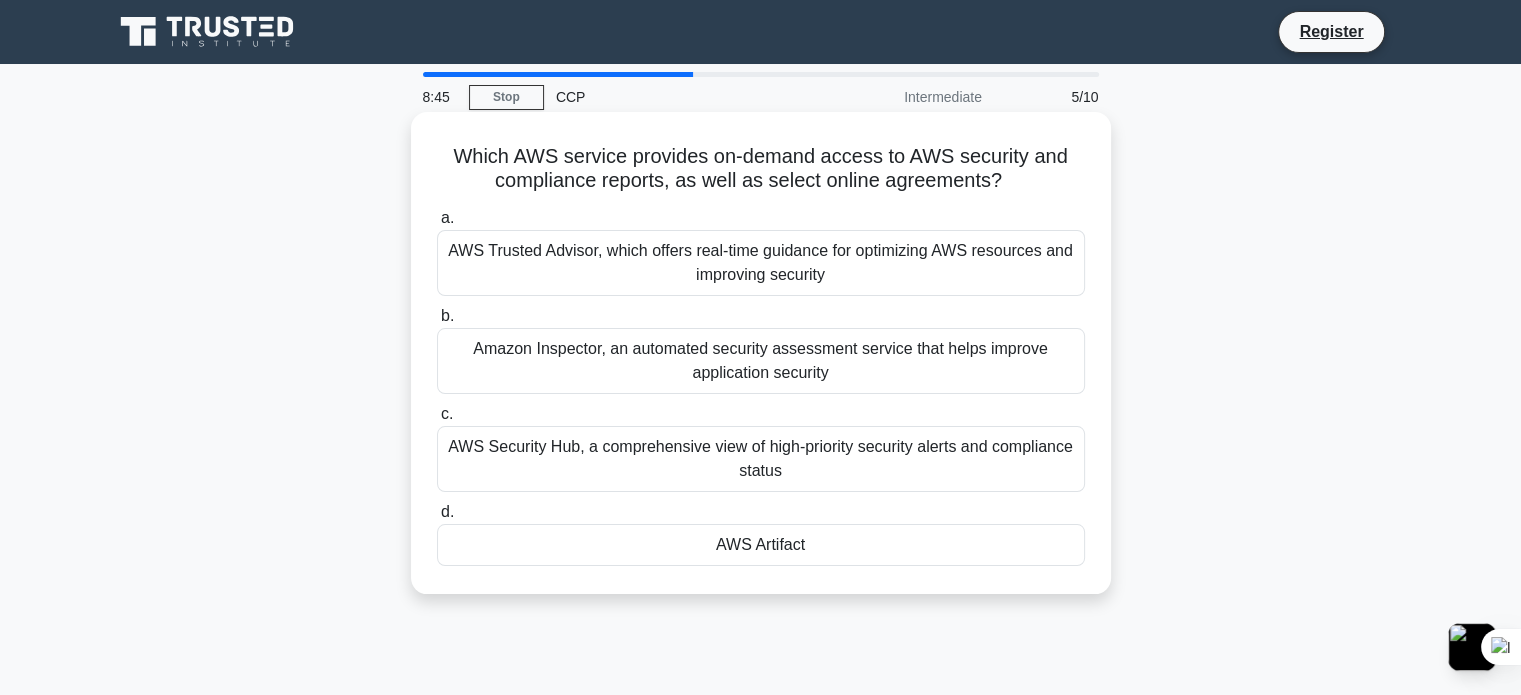 click on "AWS Artifact" at bounding box center [761, 545] 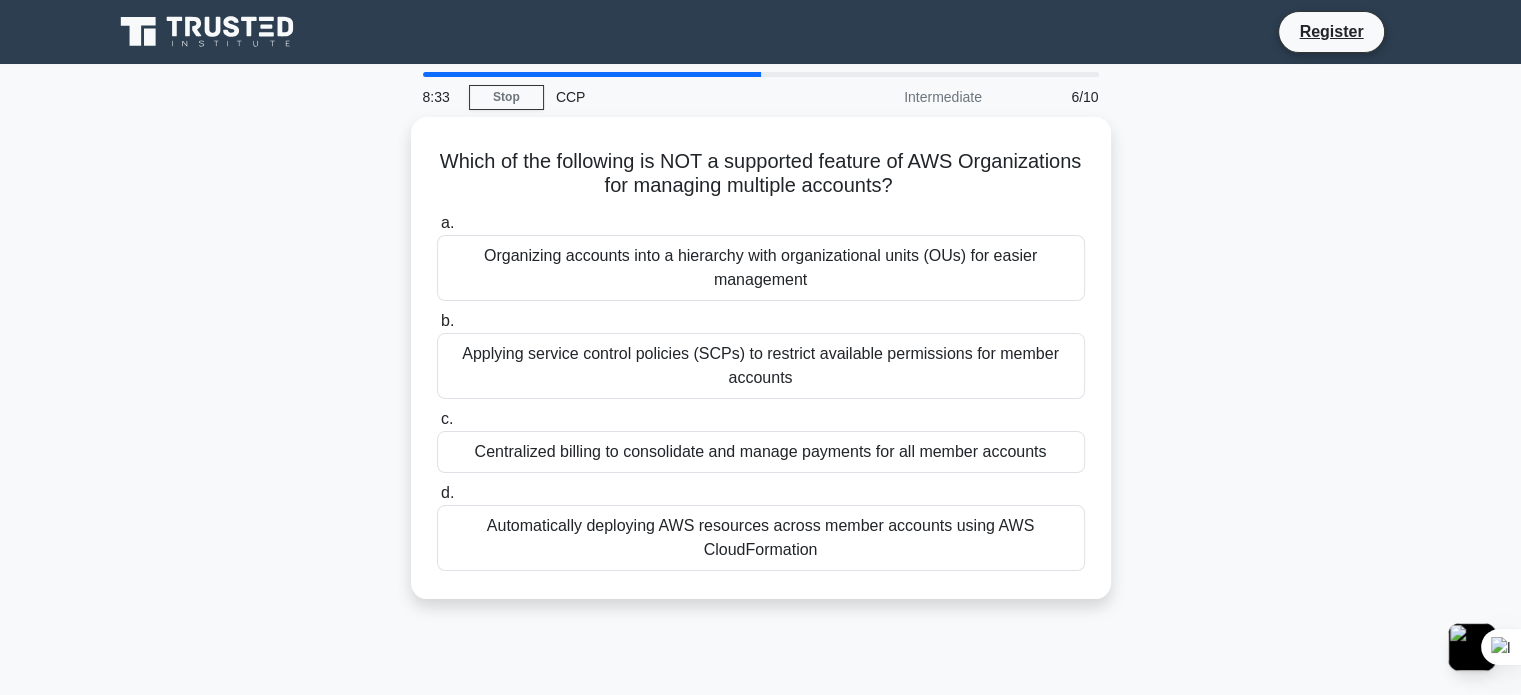 click on "Automatically deploying AWS resources across member accounts using AWS CloudFormation" at bounding box center (761, 538) 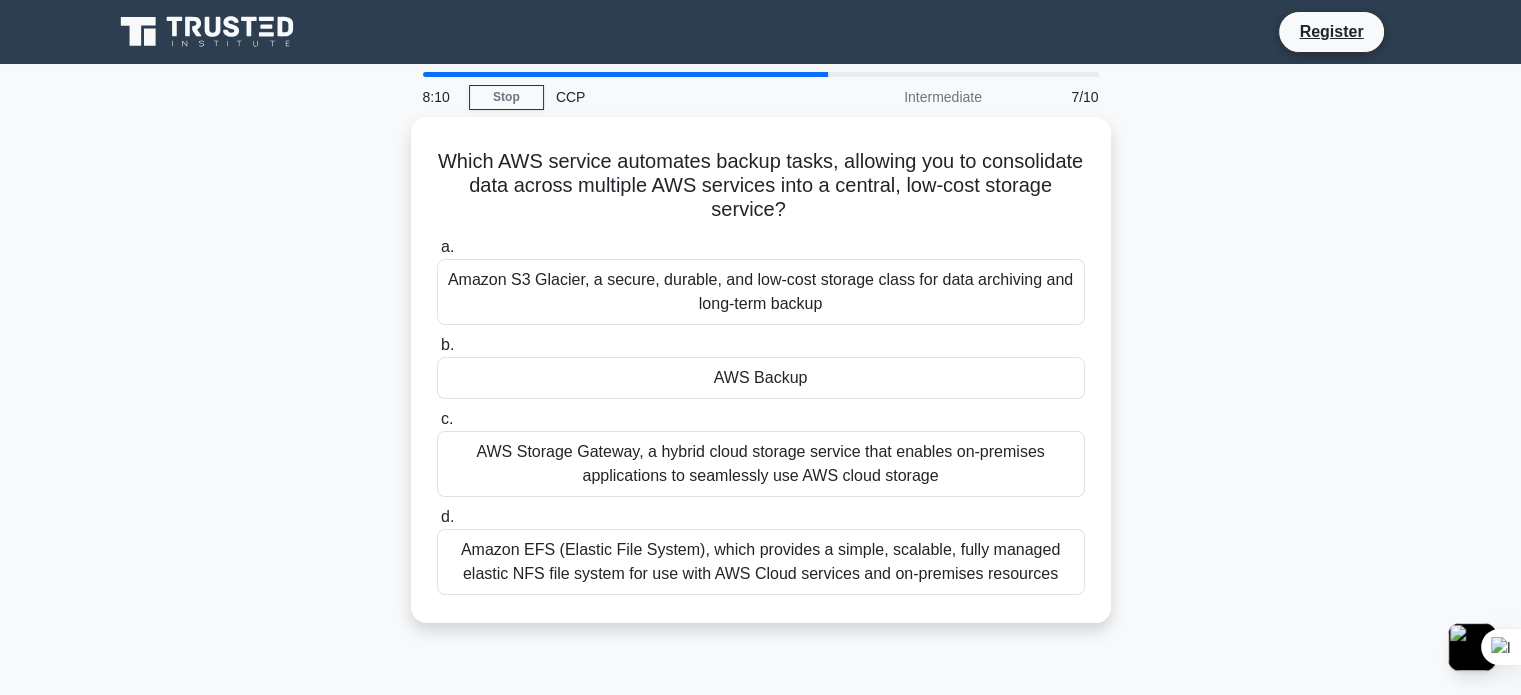 click on "Amazon EFS (Elastic File System), which provides a simple, scalable, fully managed elastic NFS file system for use with AWS Cloud services and on-premises resources" at bounding box center (761, 562) 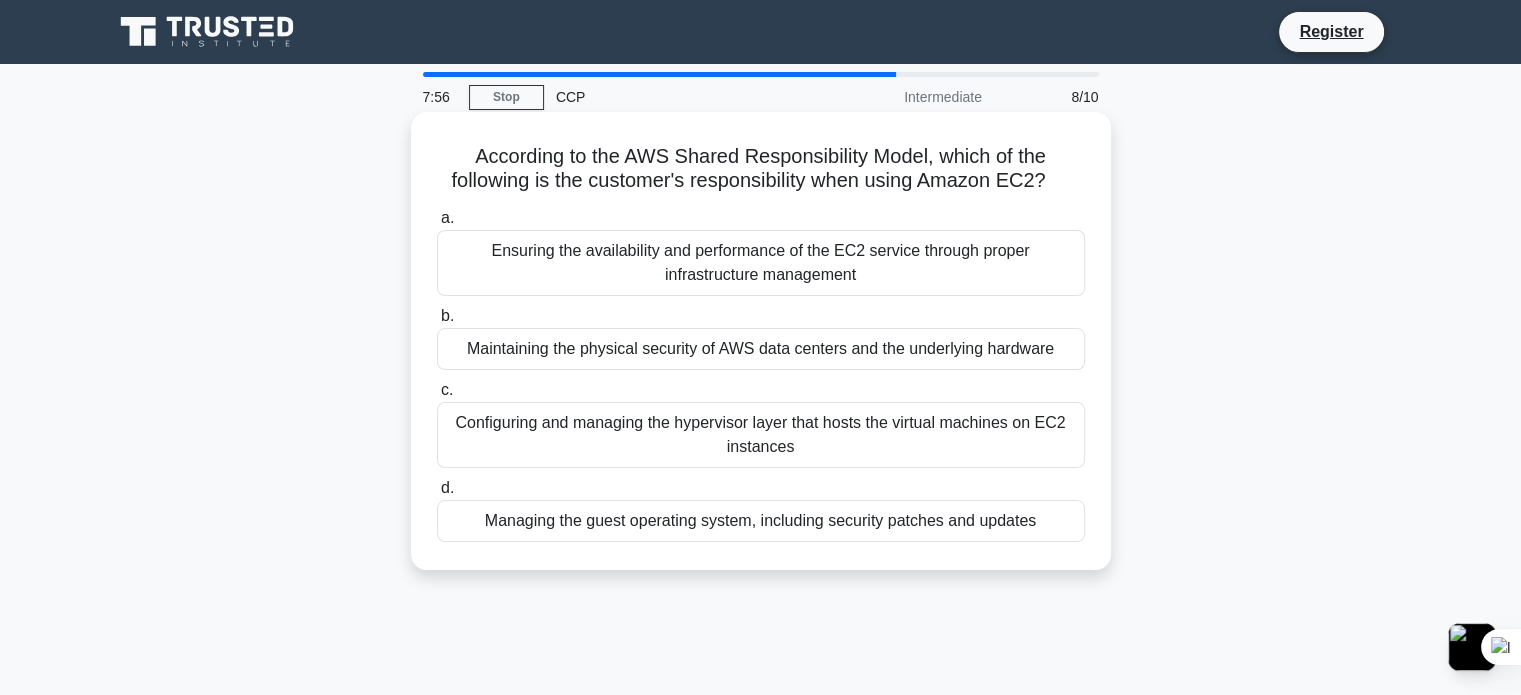 click on "Managing the guest operating system, including security patches and updates" at bounding box center [761, 521] 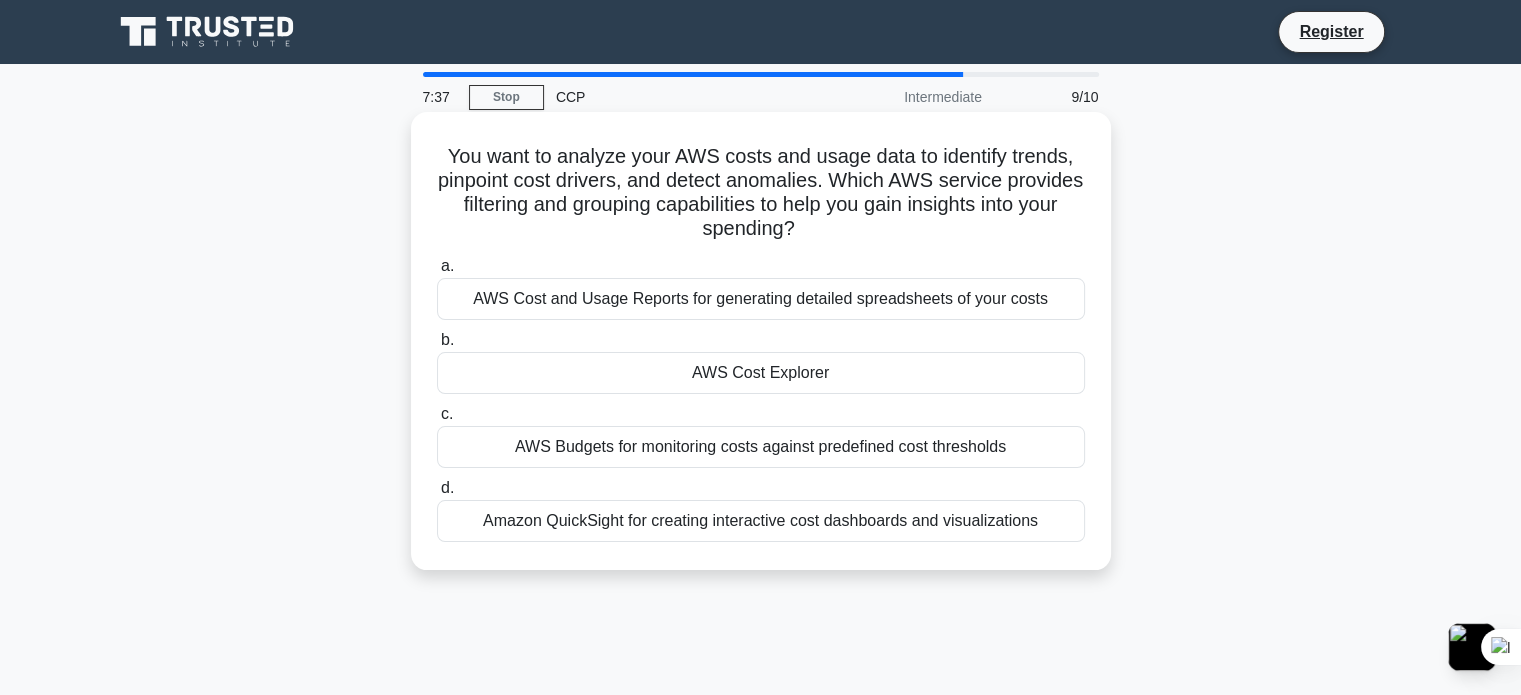 click on "AWS Cost and Usage Reports for generating detailed spreadsheets of your costs" at bounding box center [761, 299] 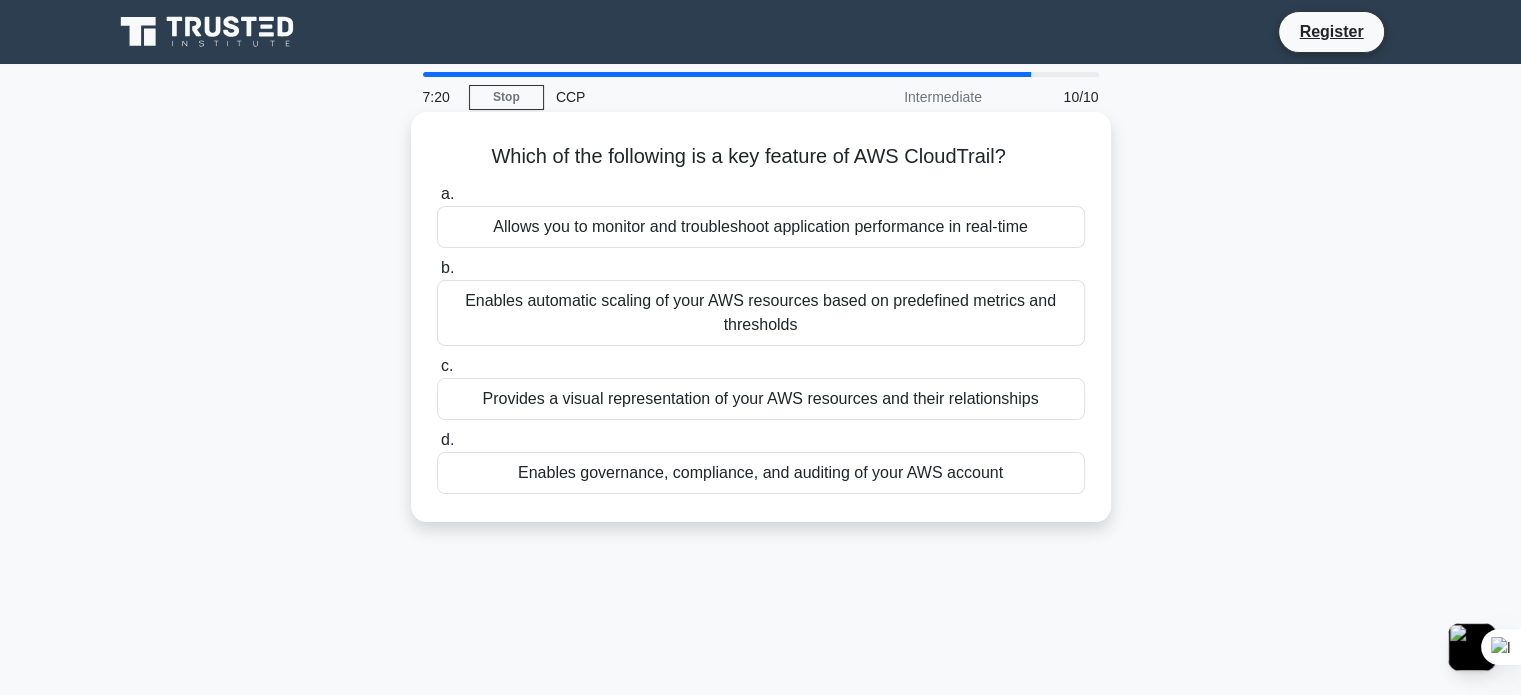 click on "Provides a visual representation of your AWS resources and their relationships" at bounding box center [761, 399] 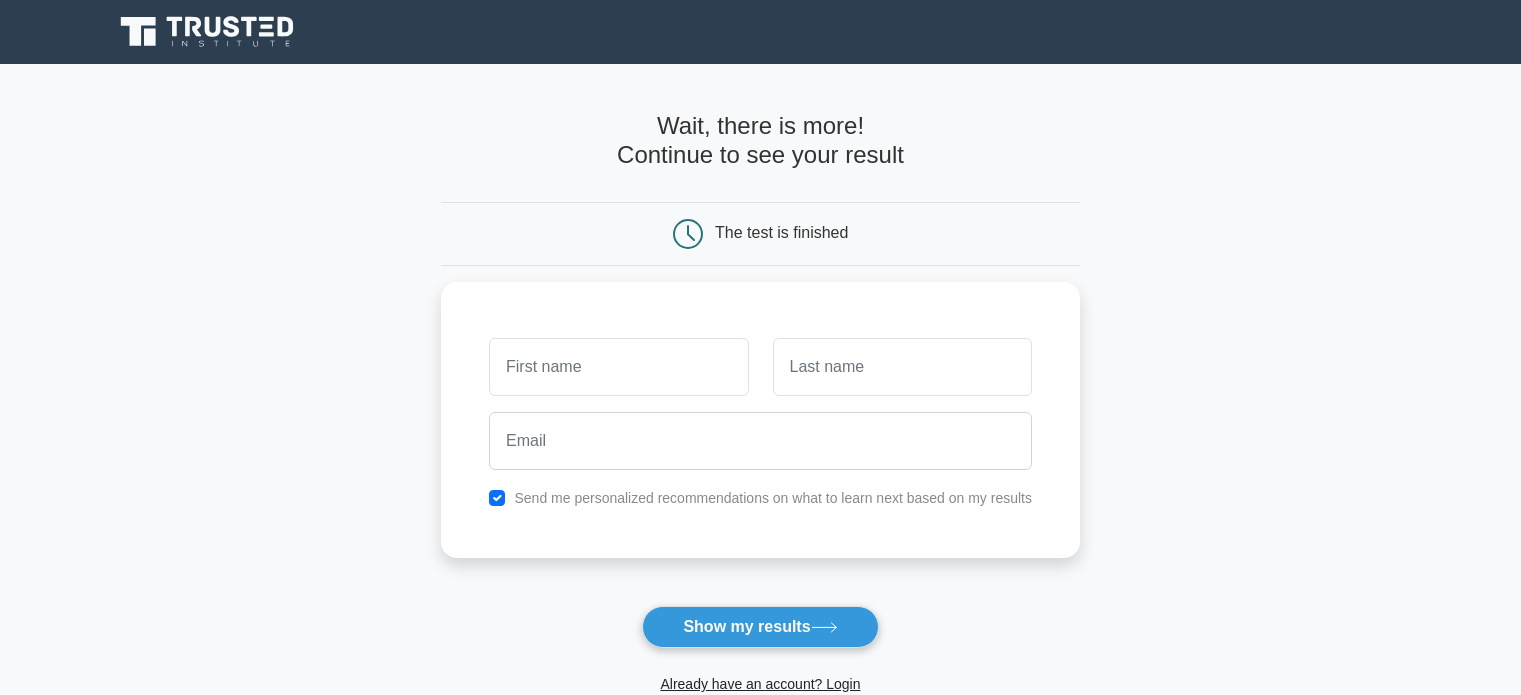 scroll, scrollTop: 0, scrollLeft: 0, axis: both 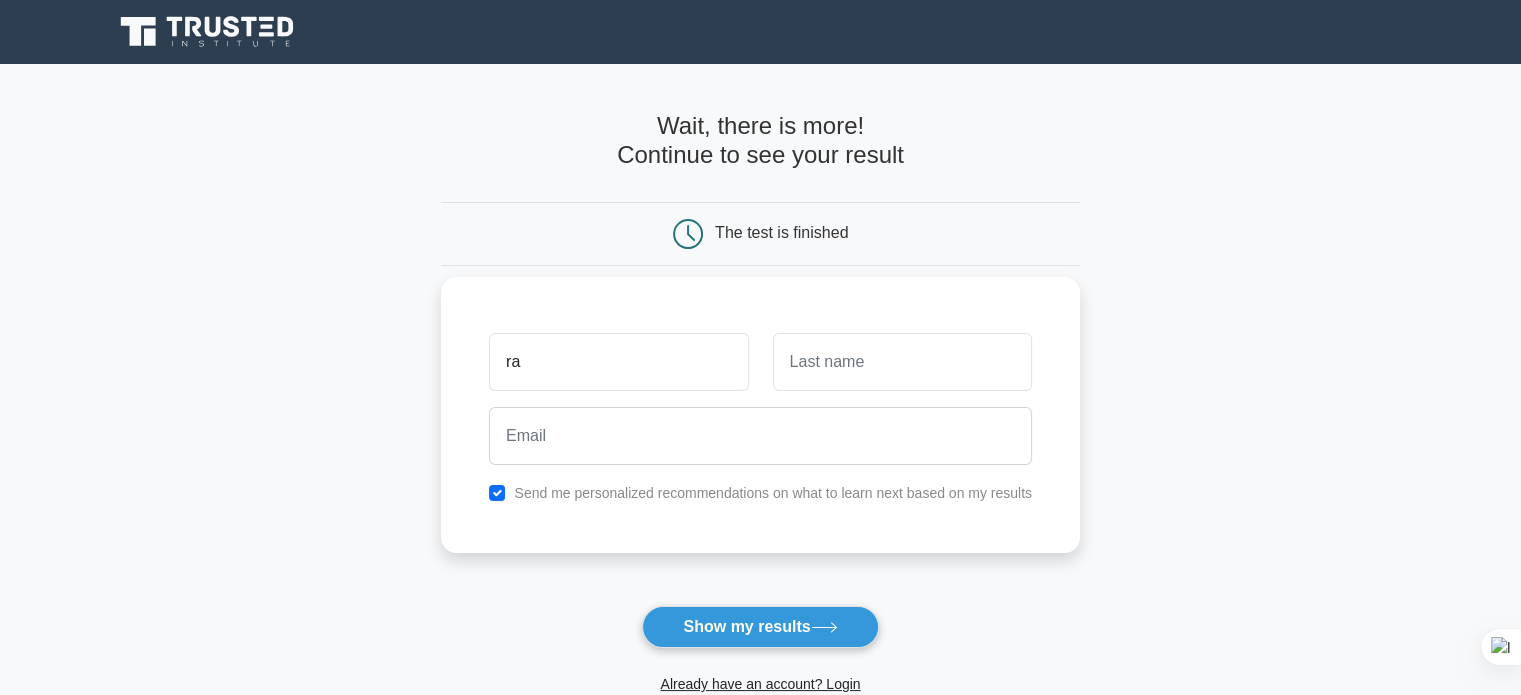 type on "[FIRST]" 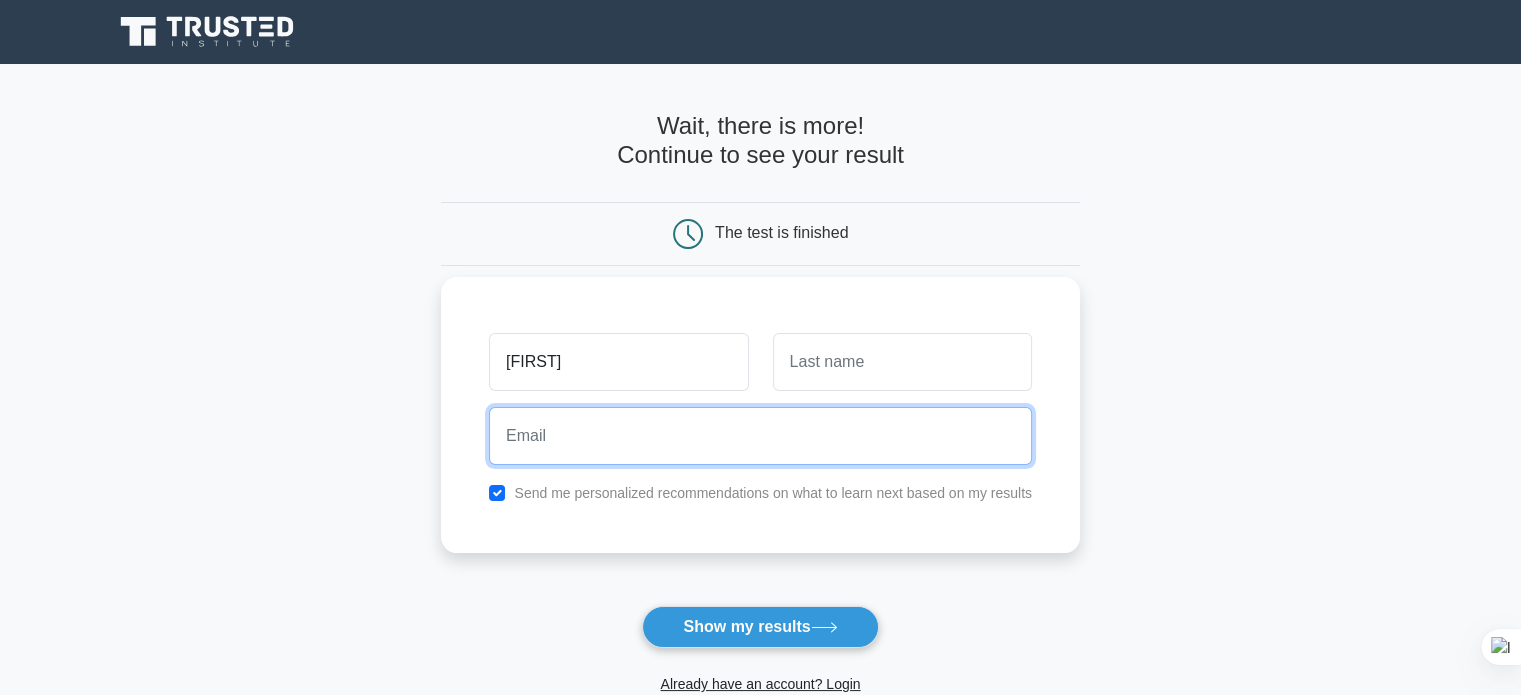 click at bounding box center (760, 436) 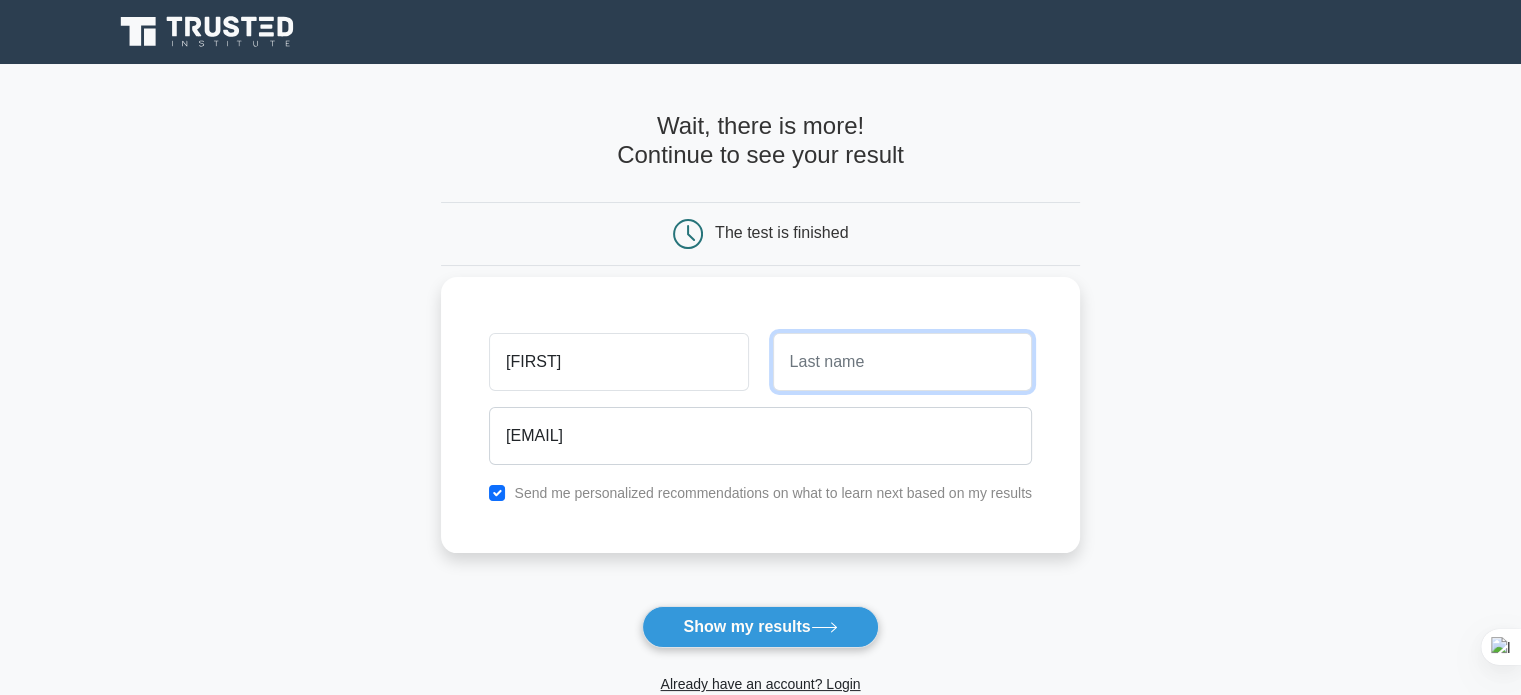 click at bounding box center [902, 362] 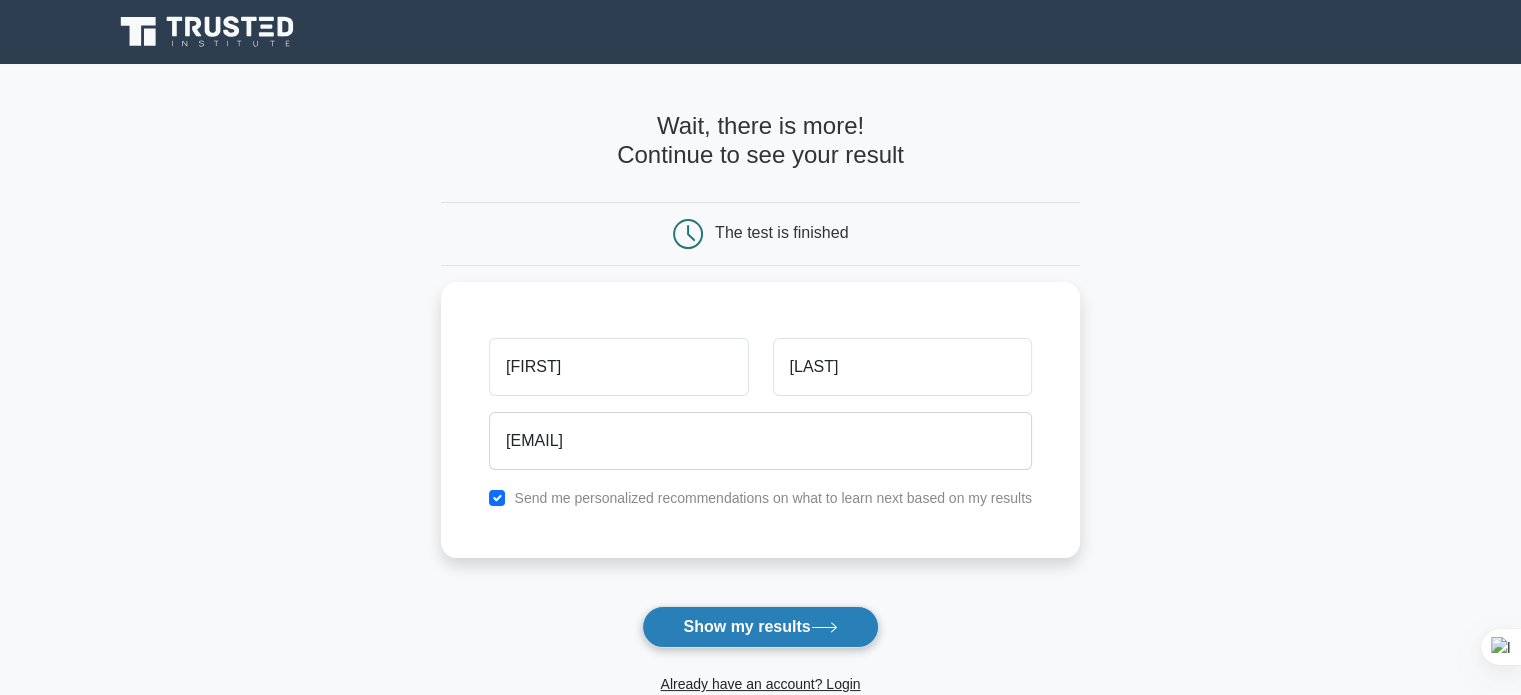 click on "Show my results" at bounding box center (760, 627) 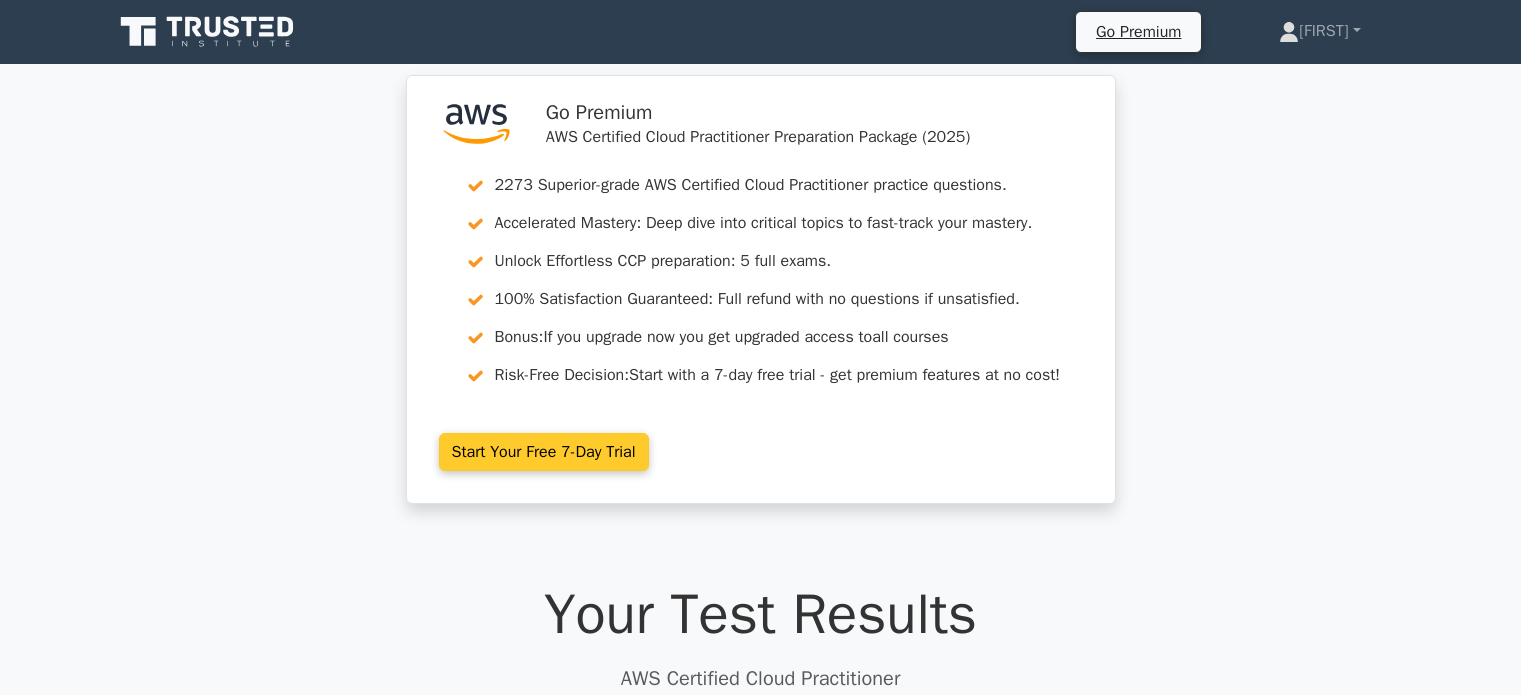 scroll, scrollTop: 0, scrollLeft: 0, axis: both 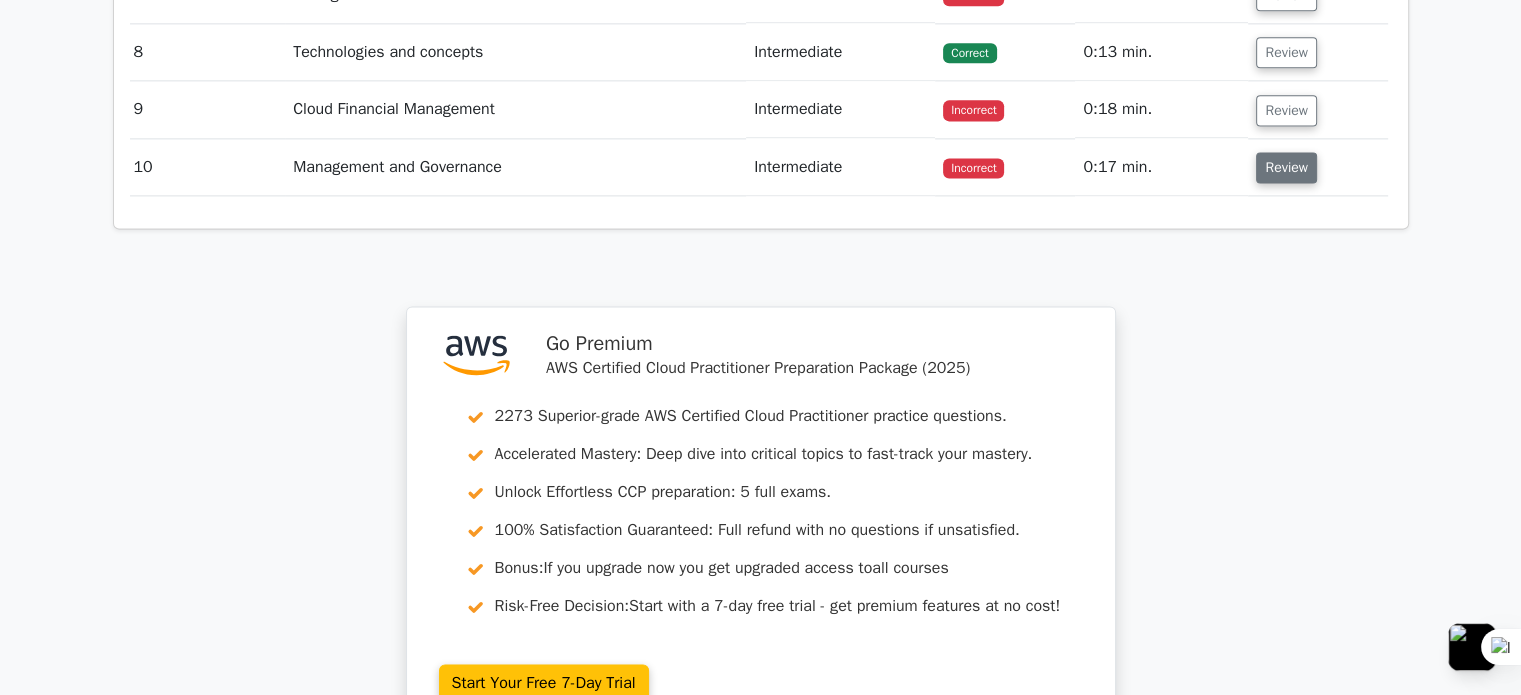 click on "Review" at bounding box center [1286, 167] 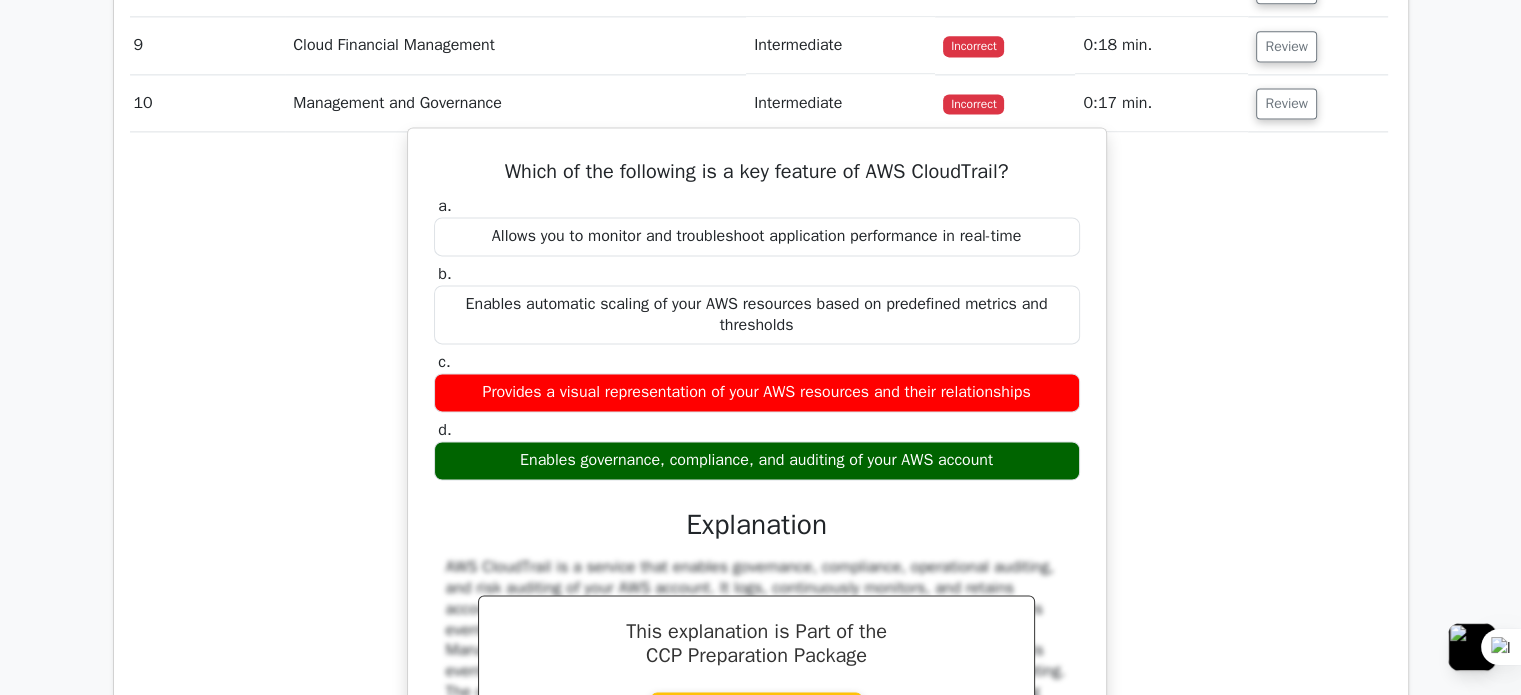 scroll, scrollTop: 2636, scrollLeft: 0, axis: vertical 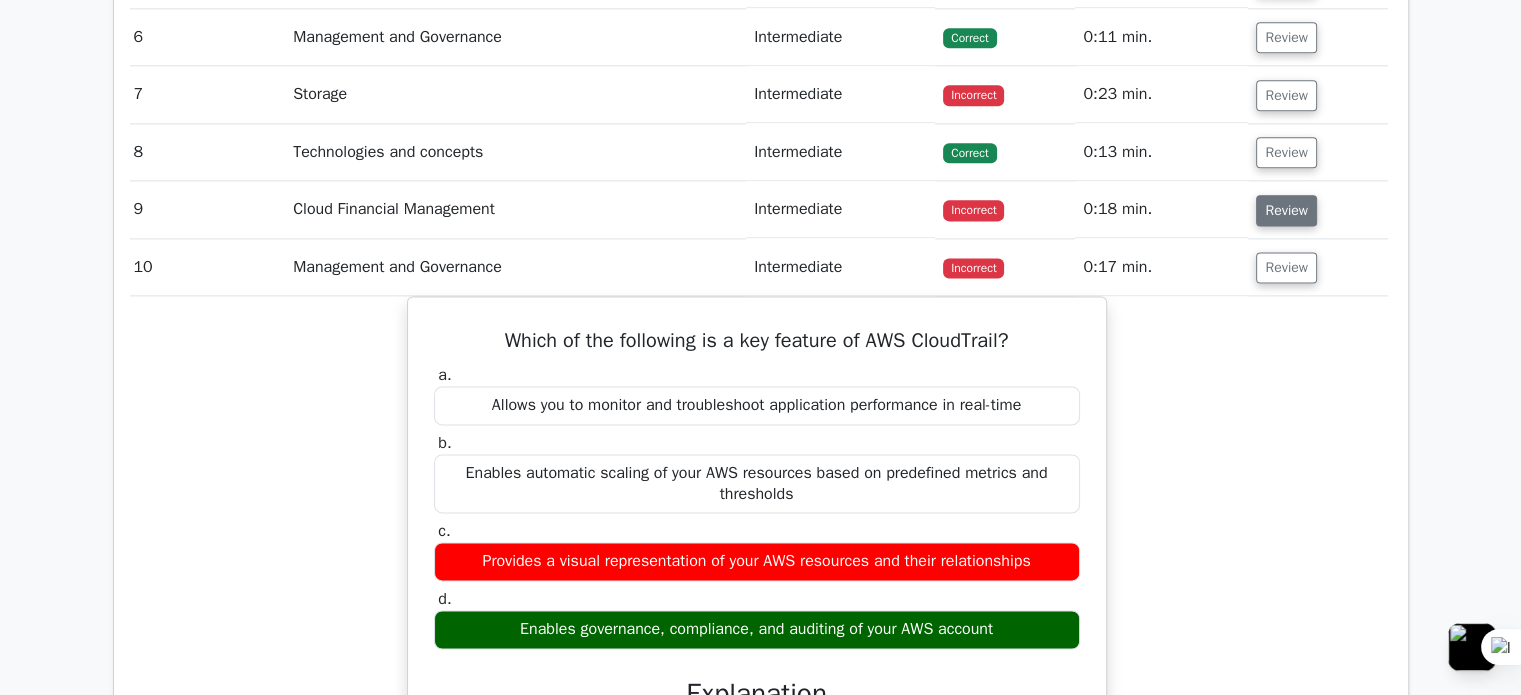 click on "Review" at bounding box center (1286, 210) 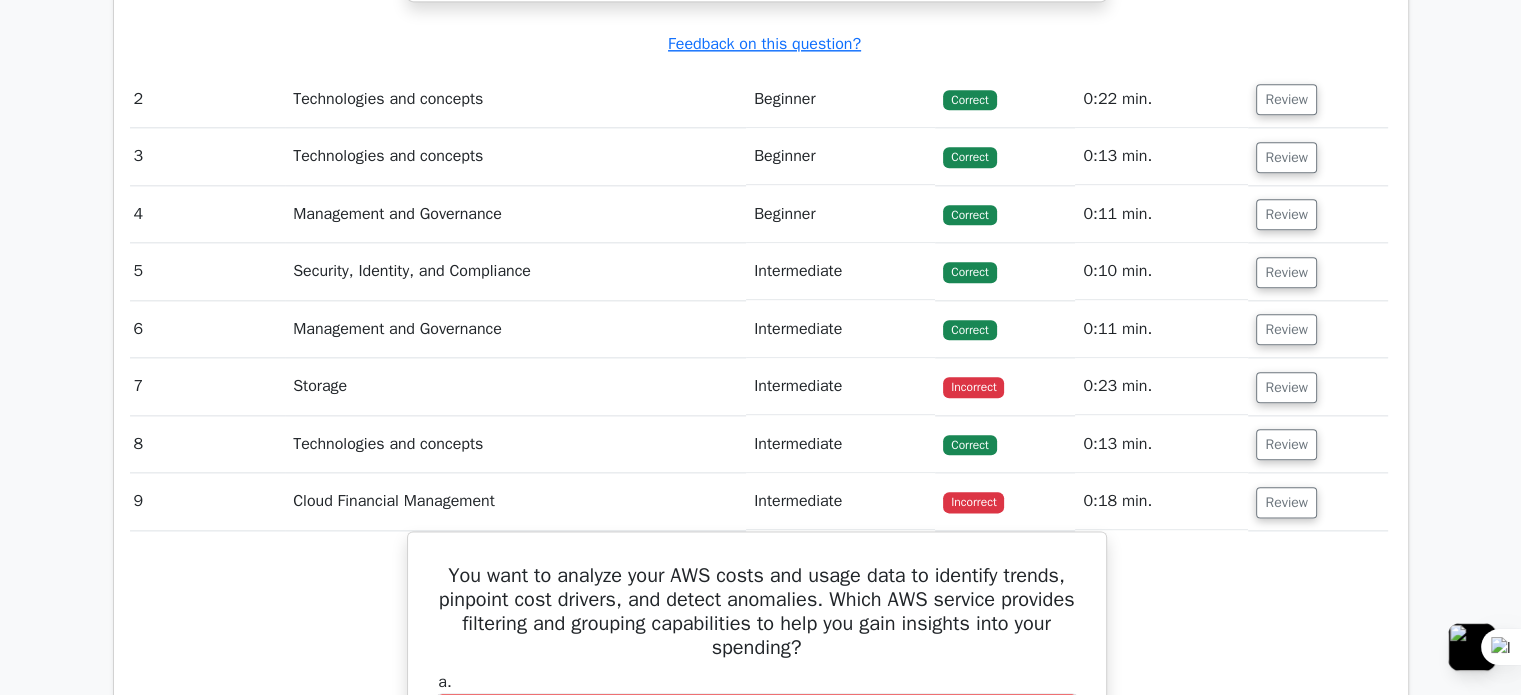 scroll, scrollTop: 2340, scrollLeft: 0, axis: vertical 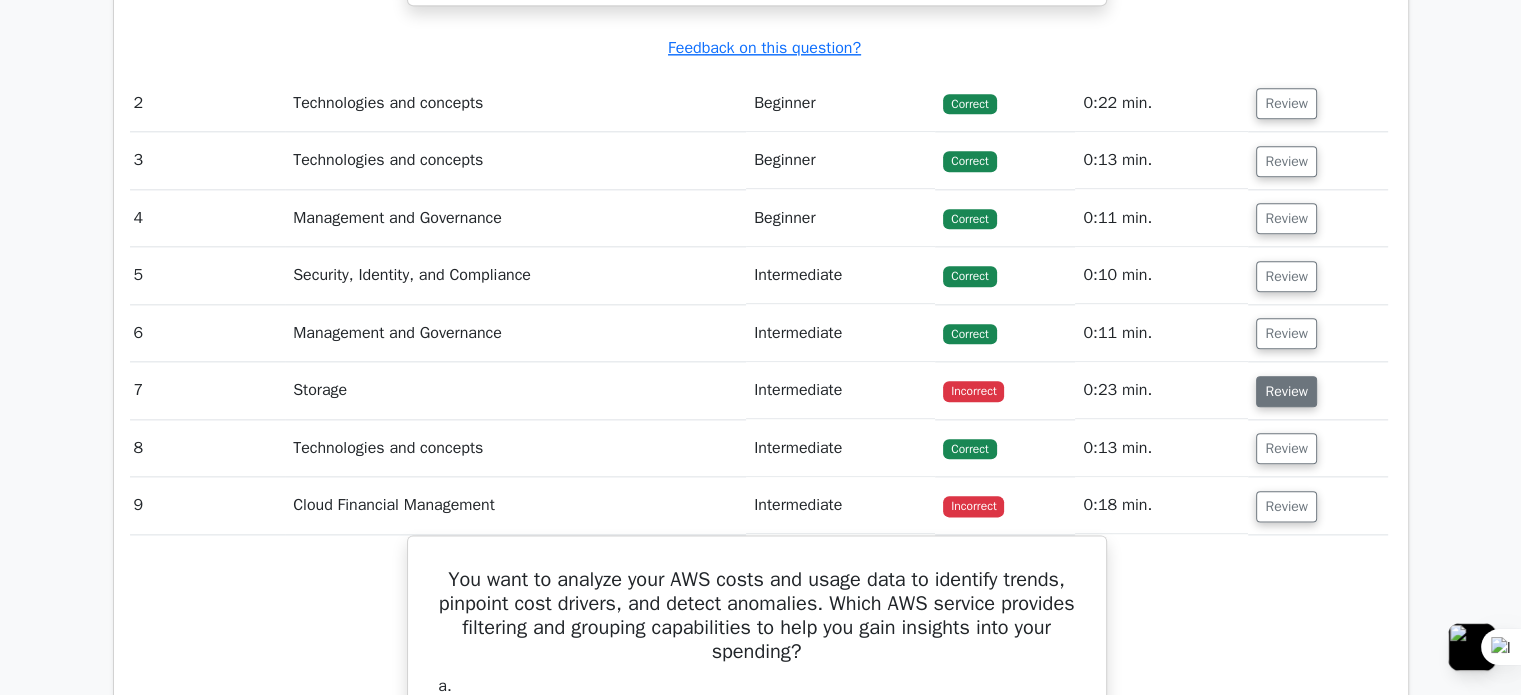 click on "Review" at bounding box center (1286, 391) 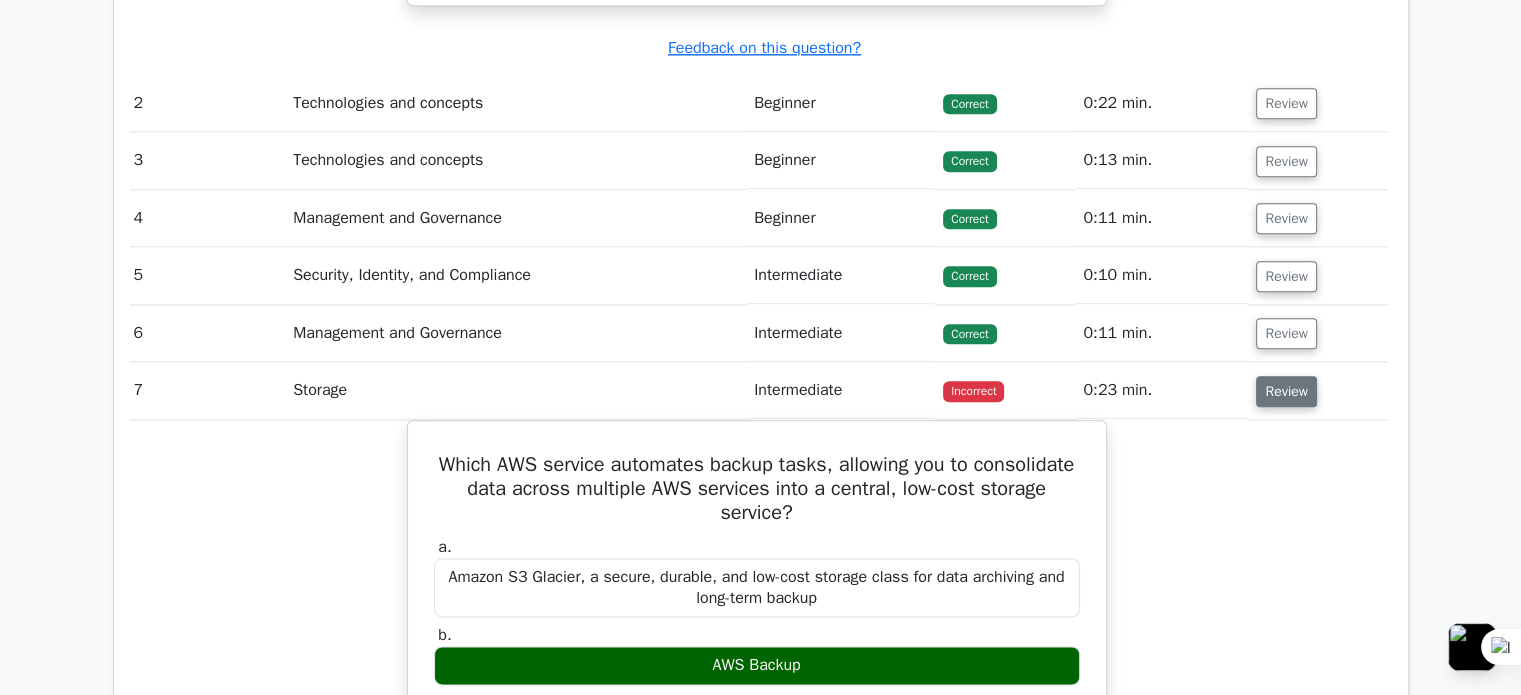 click on "Review" at bounding box center (1286, 391) 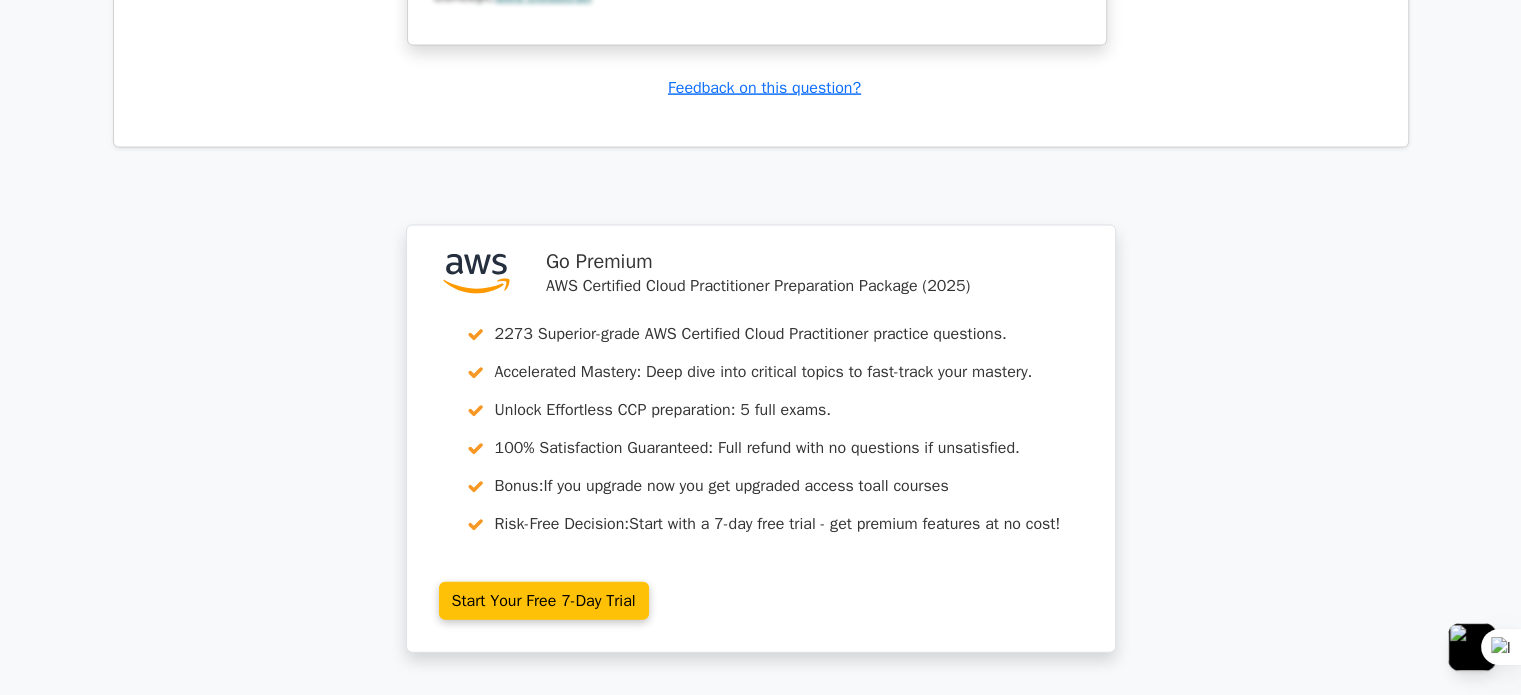 scroll, scrollTop: 4831, scrollLeft: 0, axis: vertical 